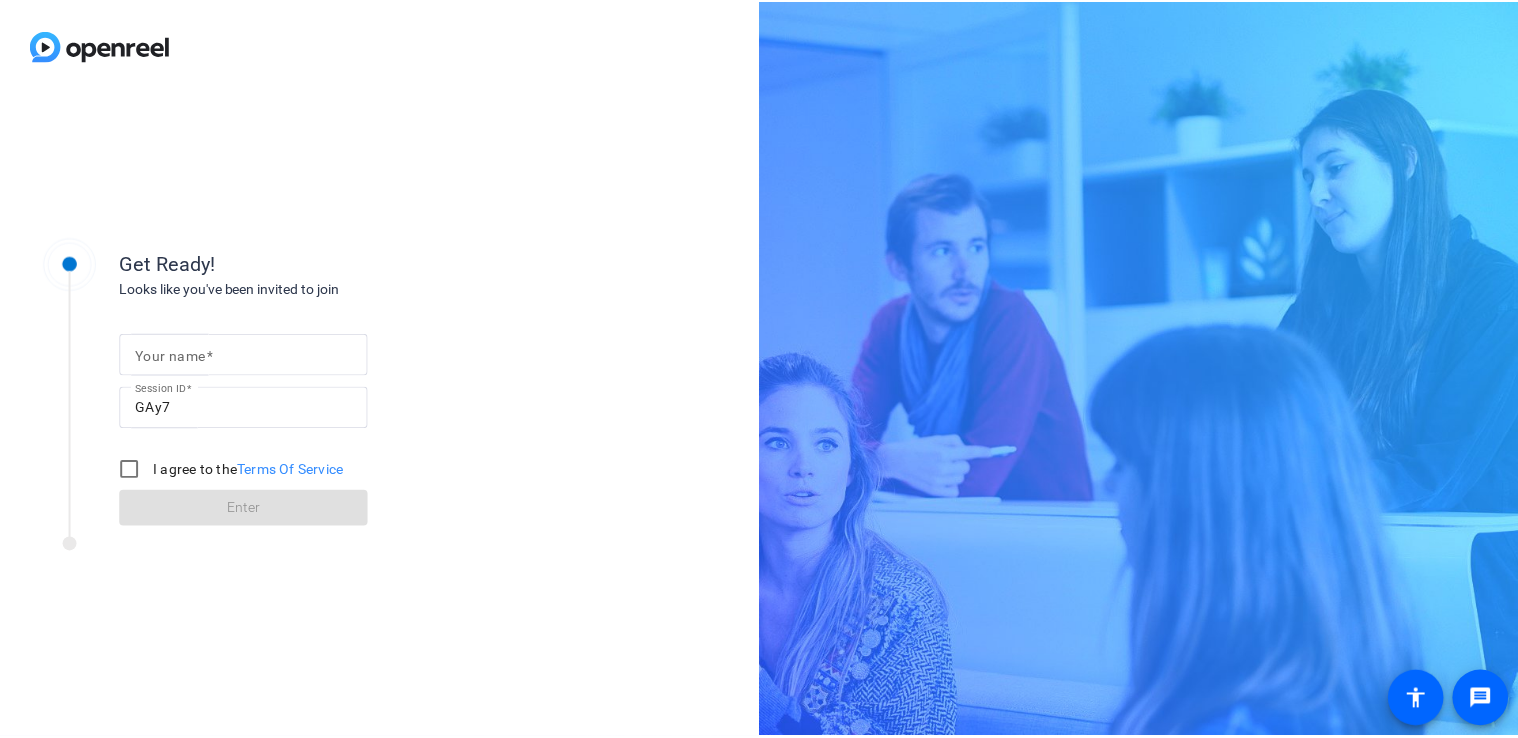 scroll, scrollTop: 0, scrollLeft: 0, axis: both 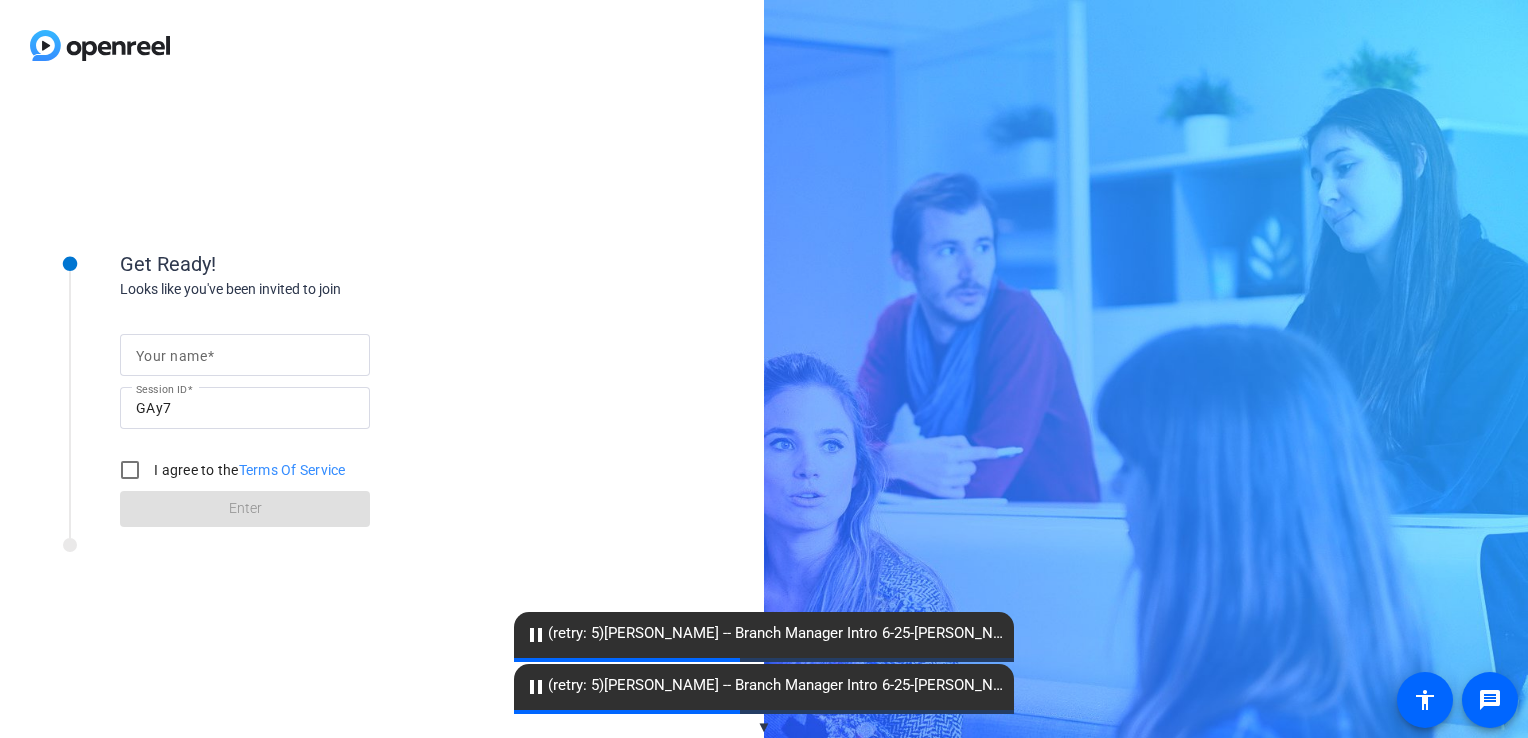 click on "Your name" at bounding box center (245, 355) 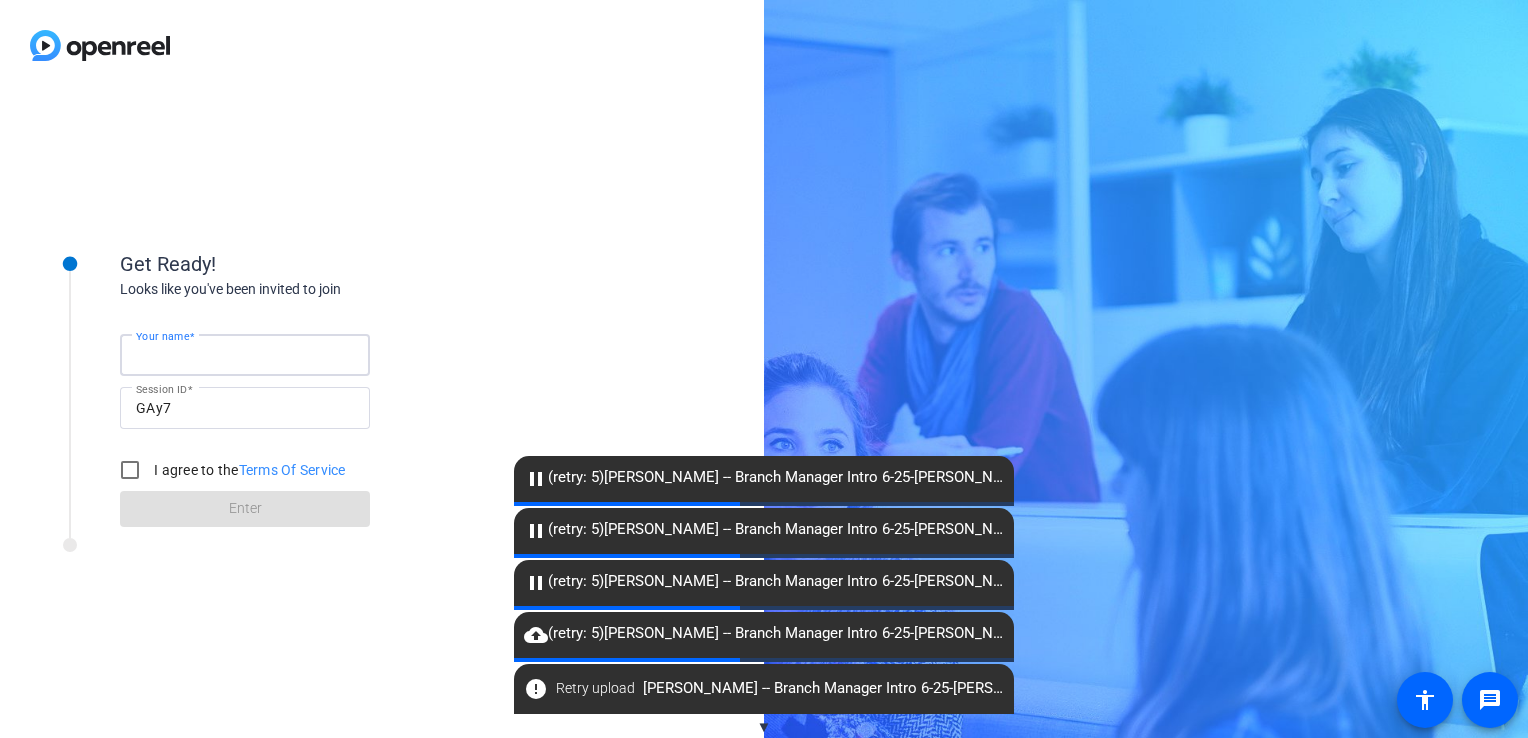 type on "[PERSON_NAME]" 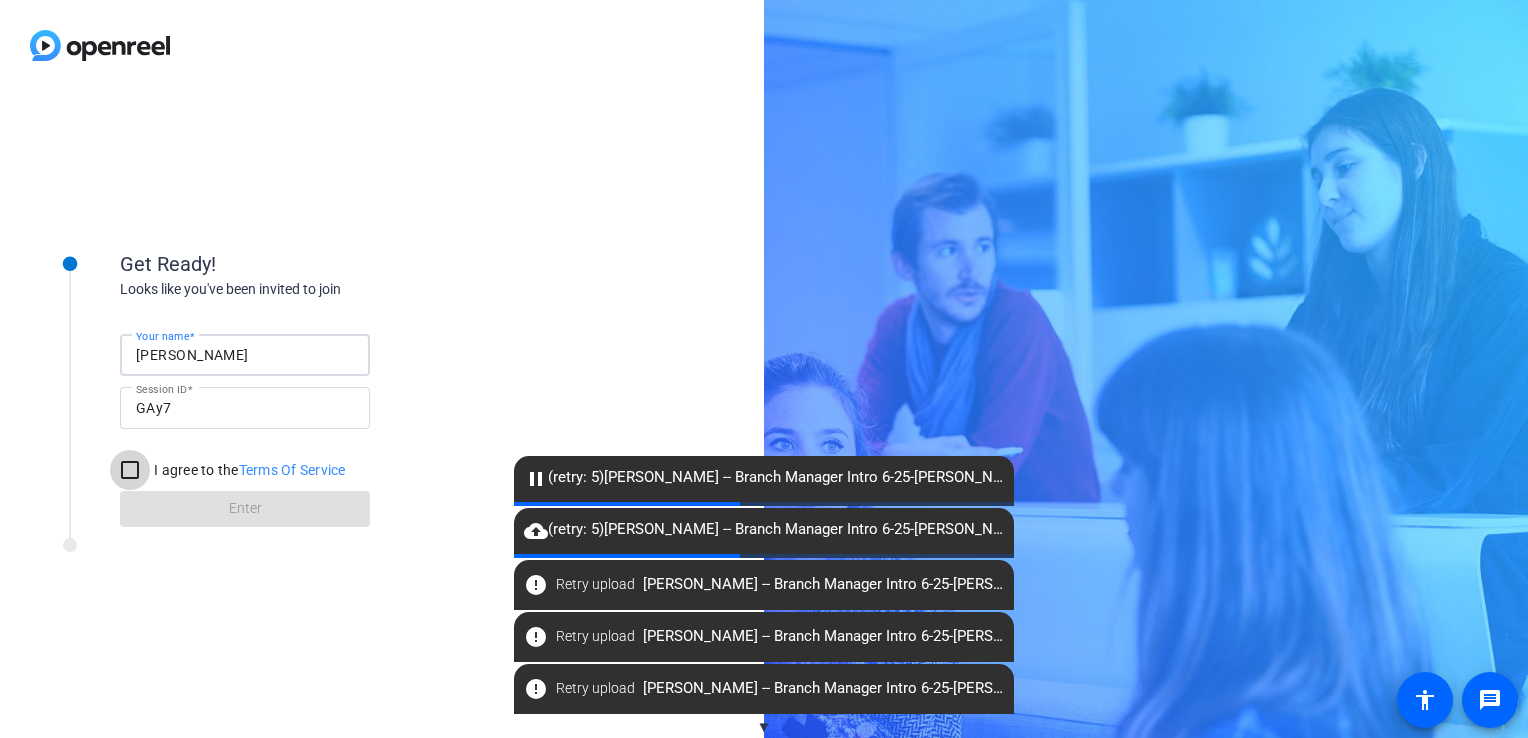 click on "I agree to the  Terms Of Service" at bounding box center (130, 470) 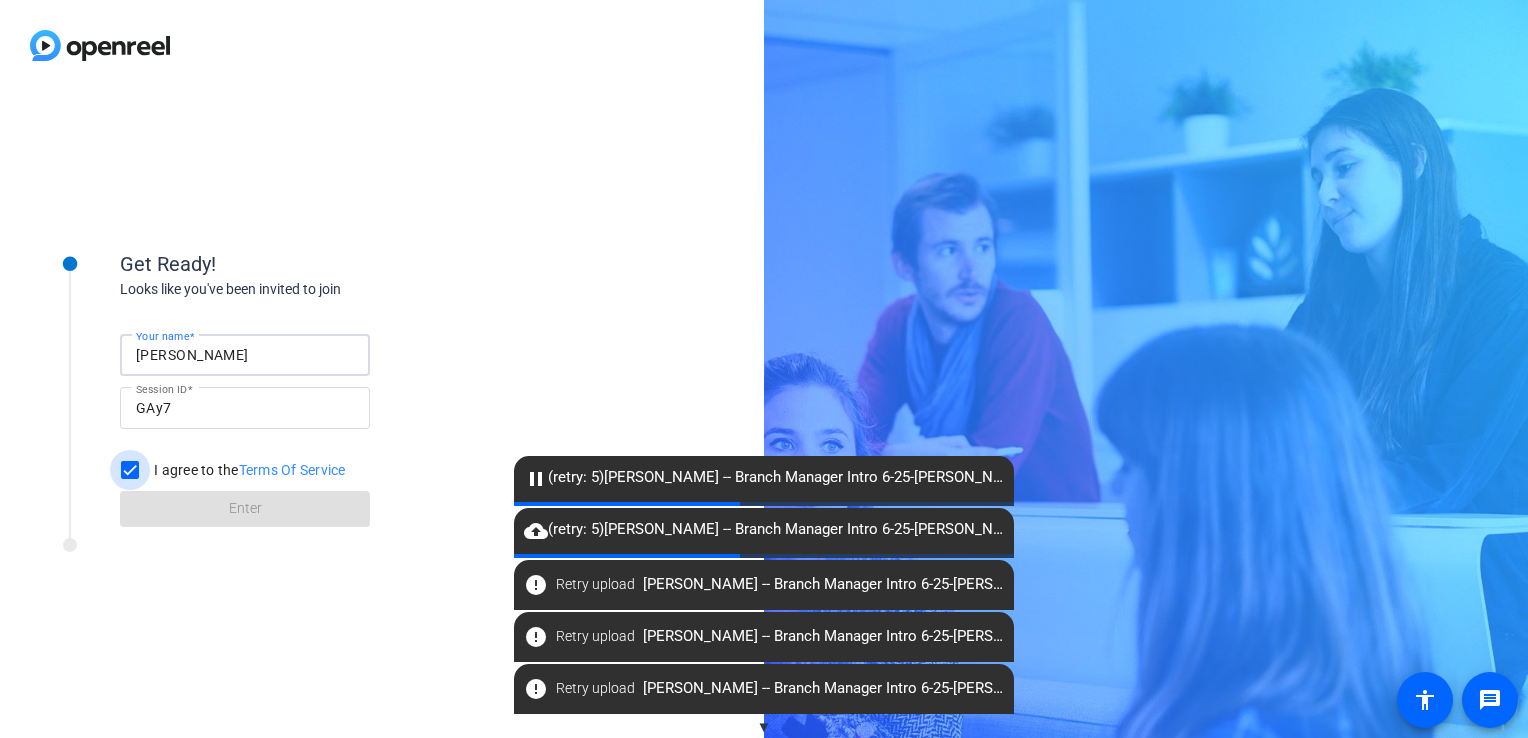 checkbox on "true" 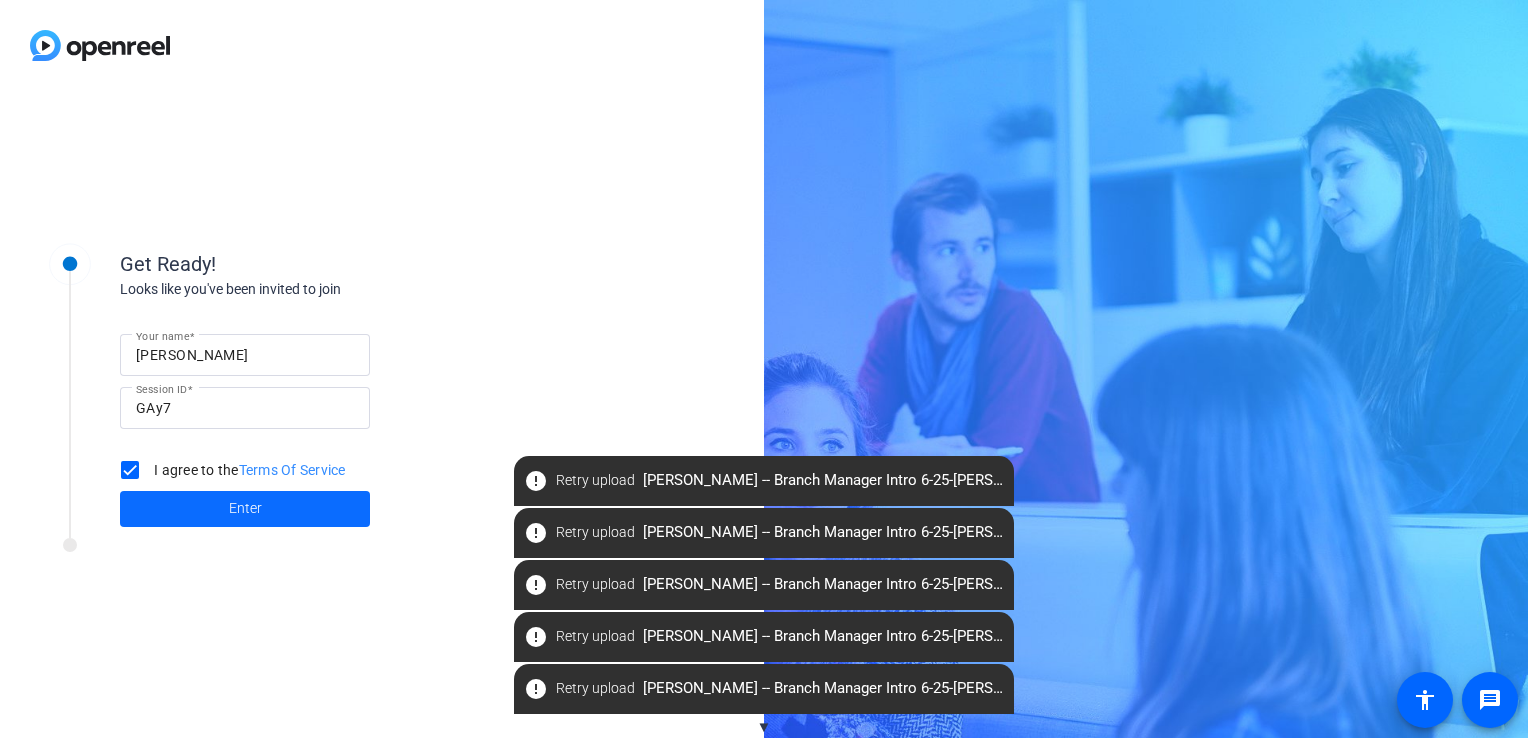 click 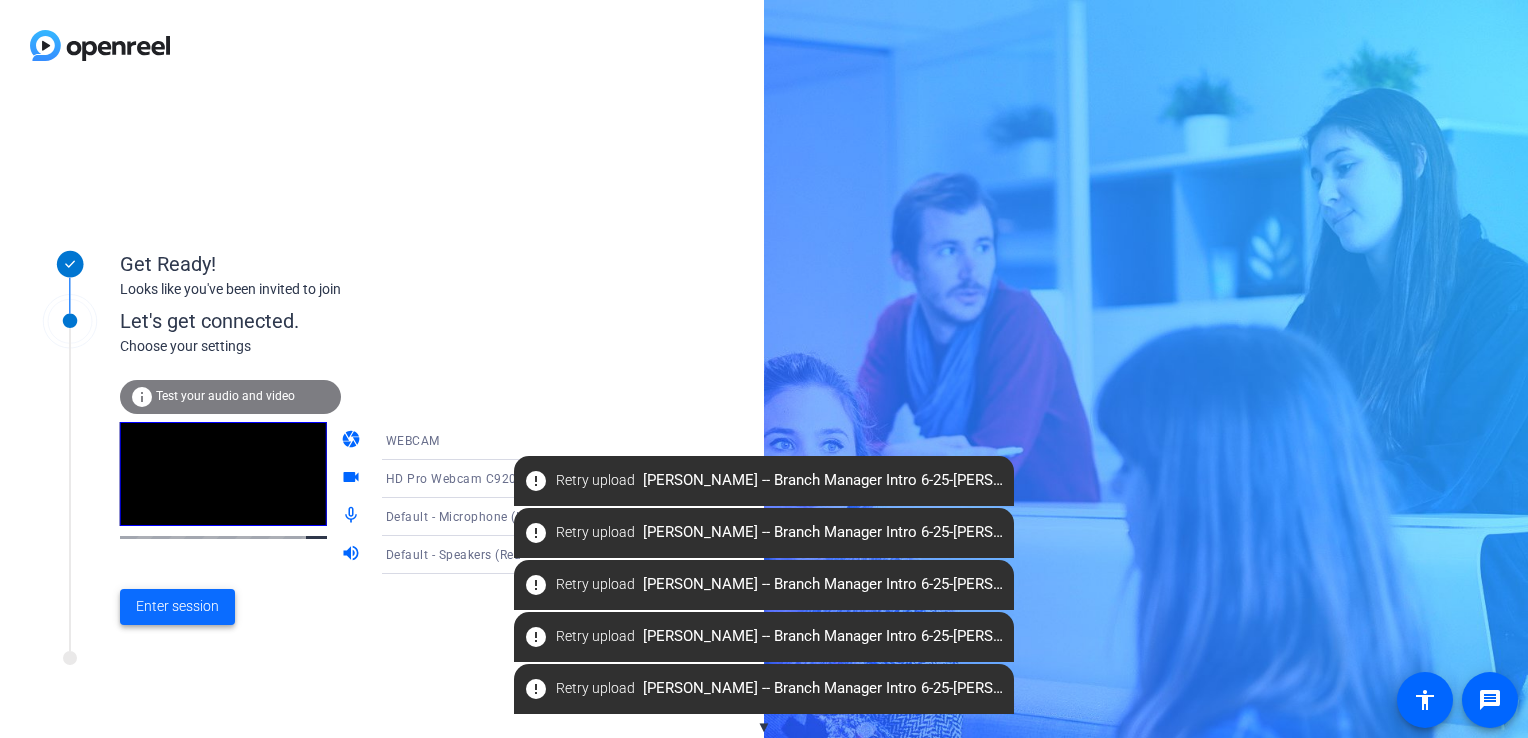 click on "Enter session" 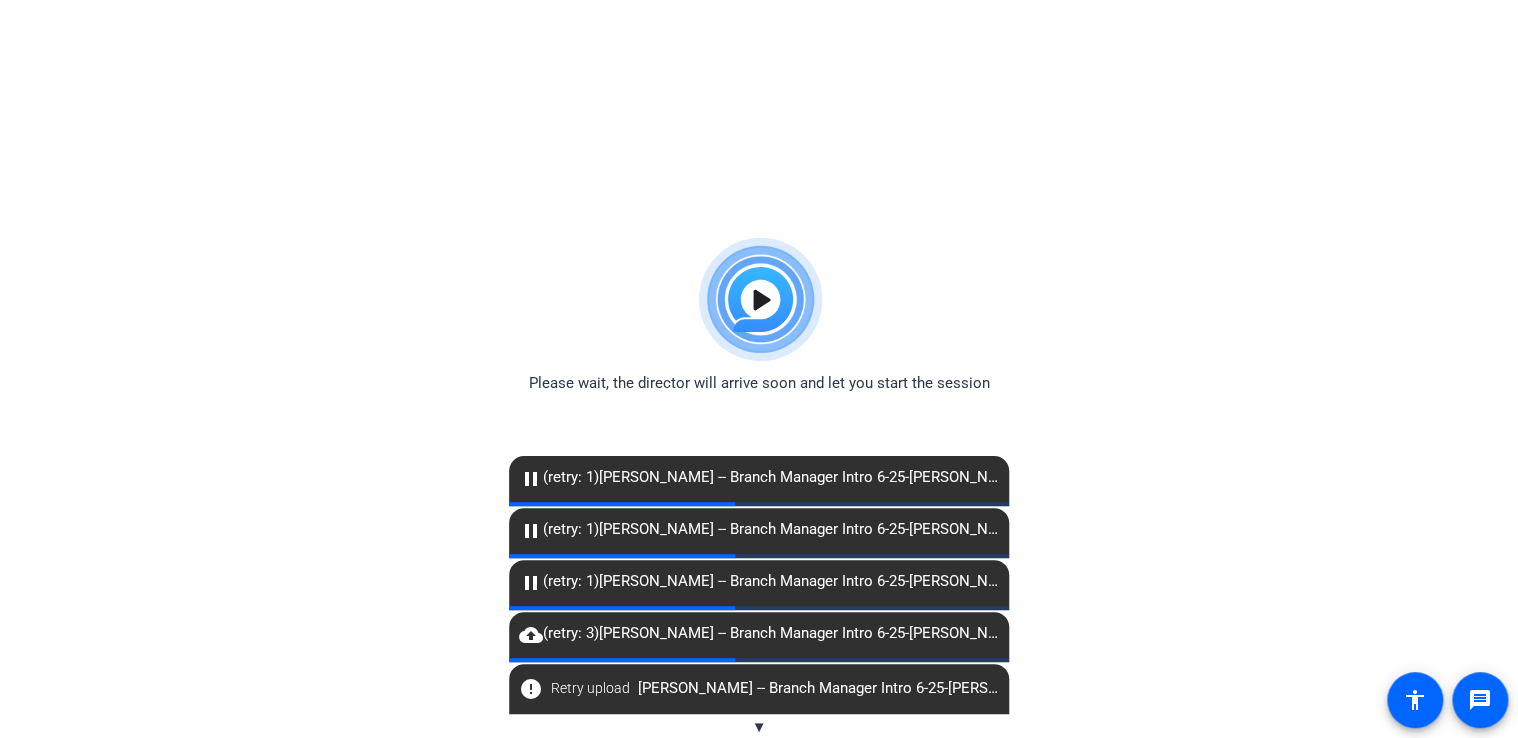click on "pause" 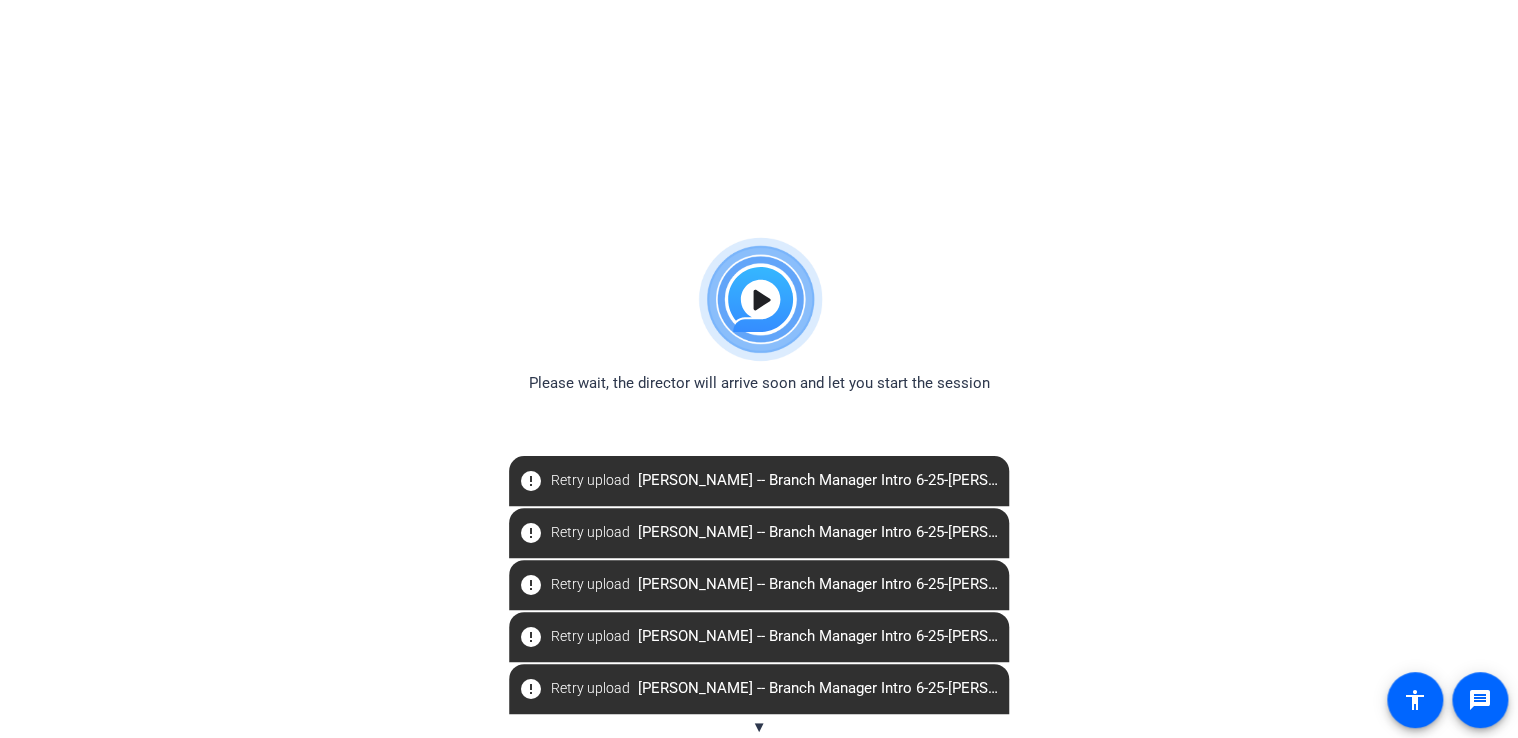 click on "Please wait, the director will arrive soon and let you start the session" 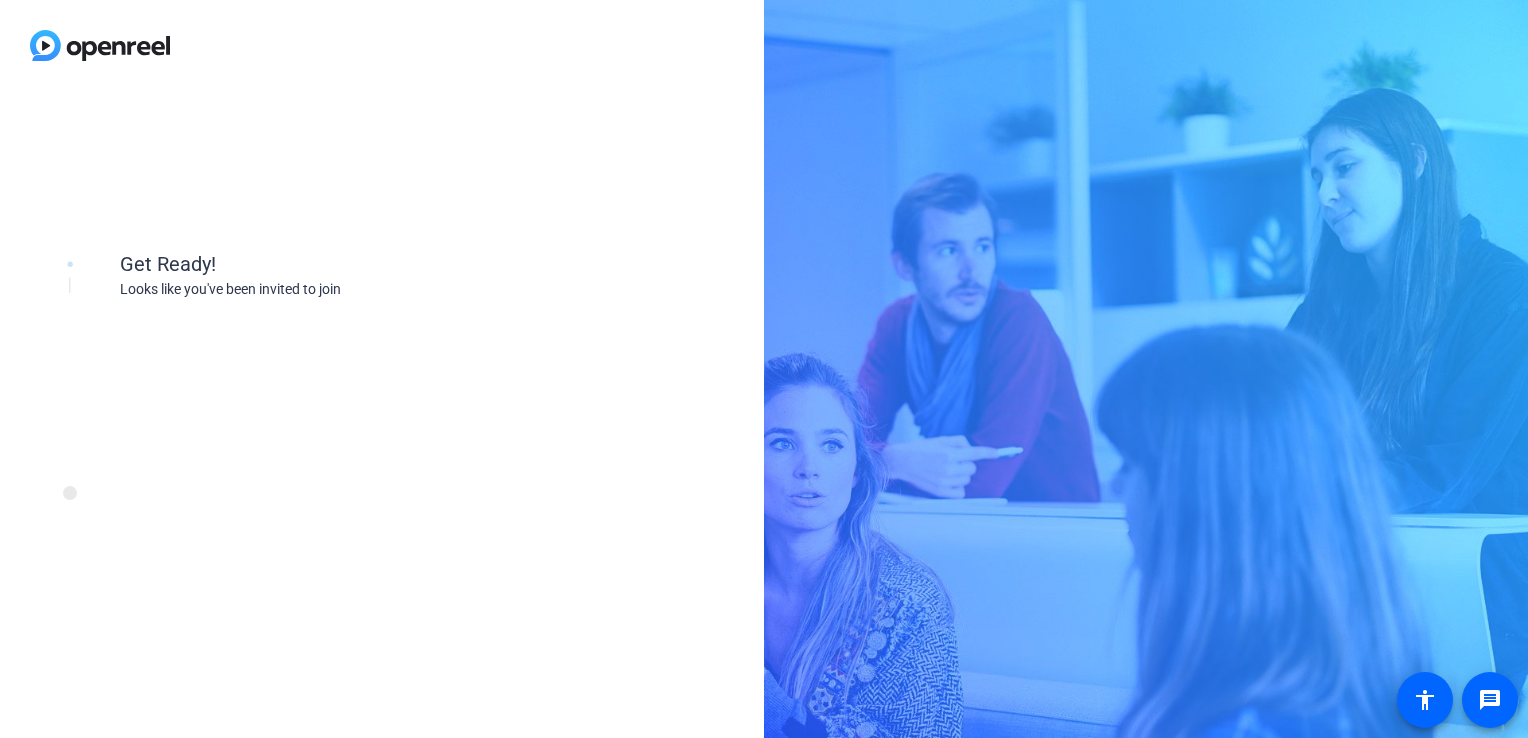 scroll, scrollTop: 0, scrollLeft: 0, axis: both 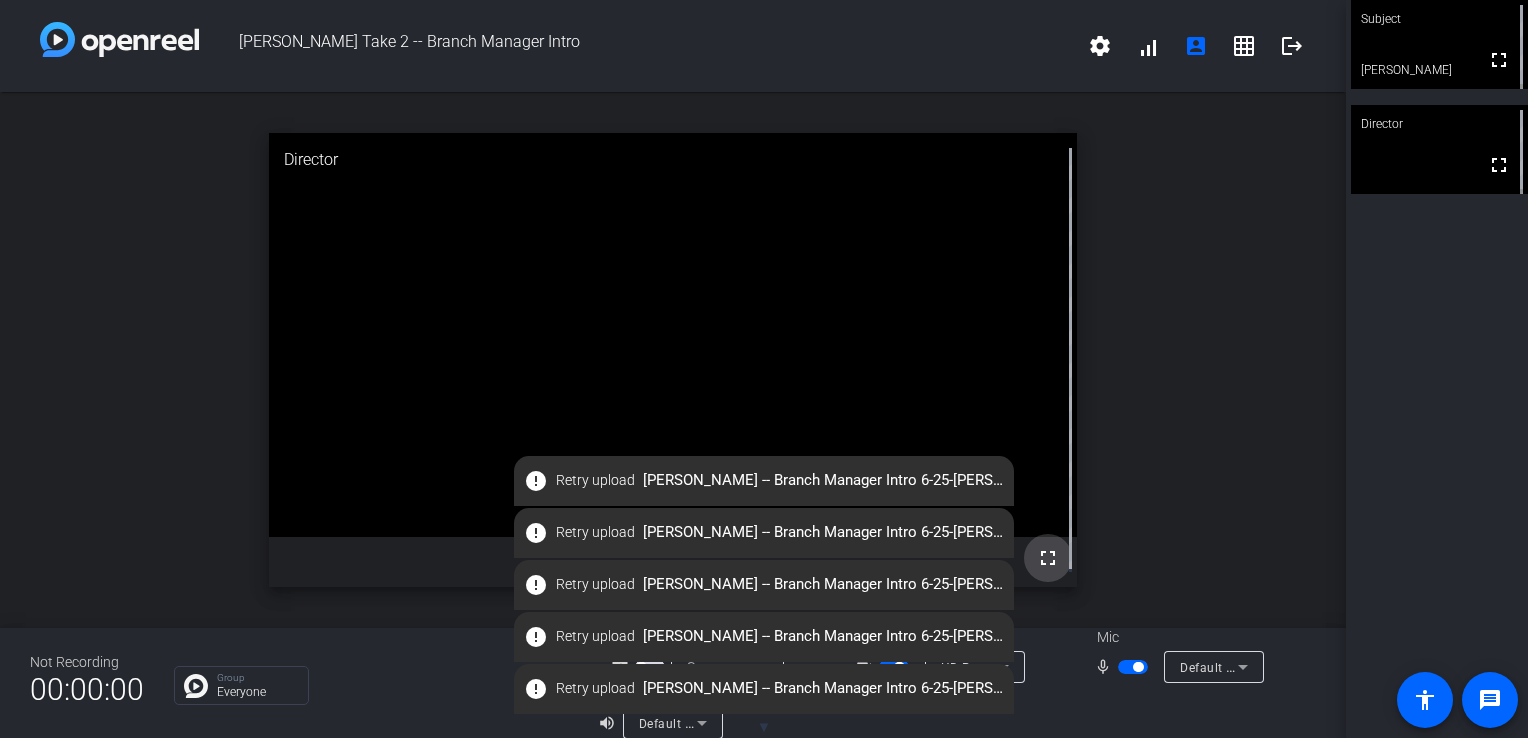 click on "fullscreen" 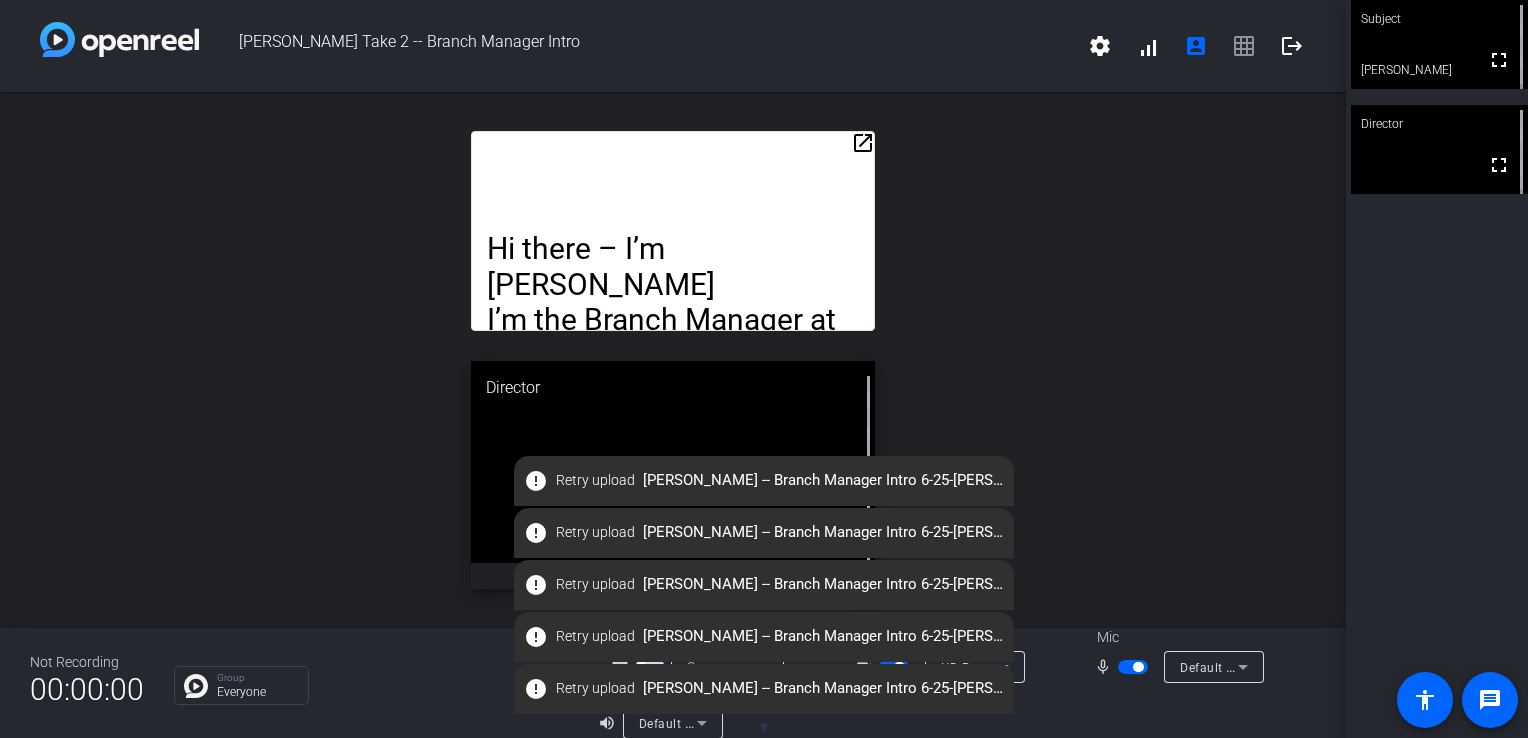 click on "open_in_new" 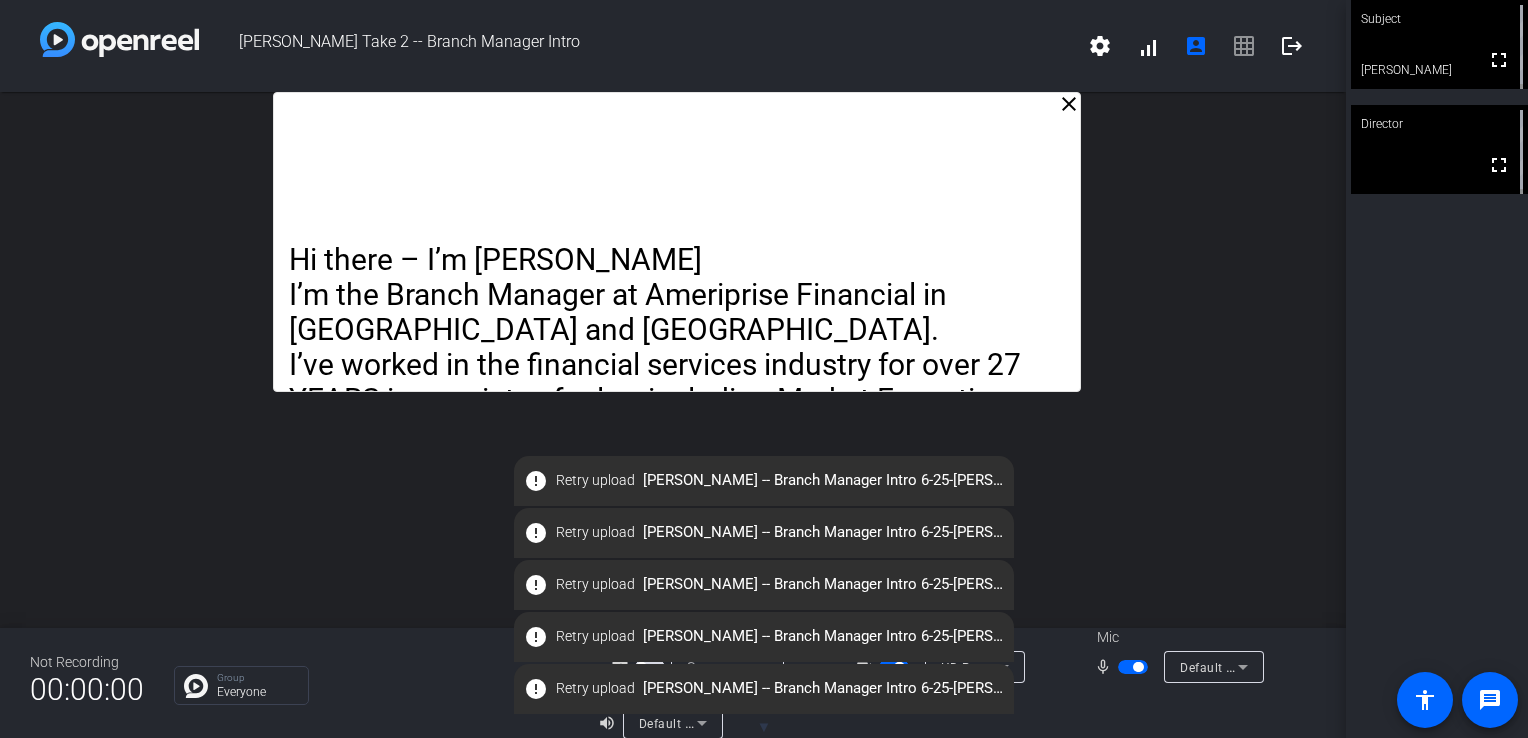 drag, startPoint x: 797, startPoint y: 131, endPoint x: 801, endPoint y: -15, distance: 146.05478 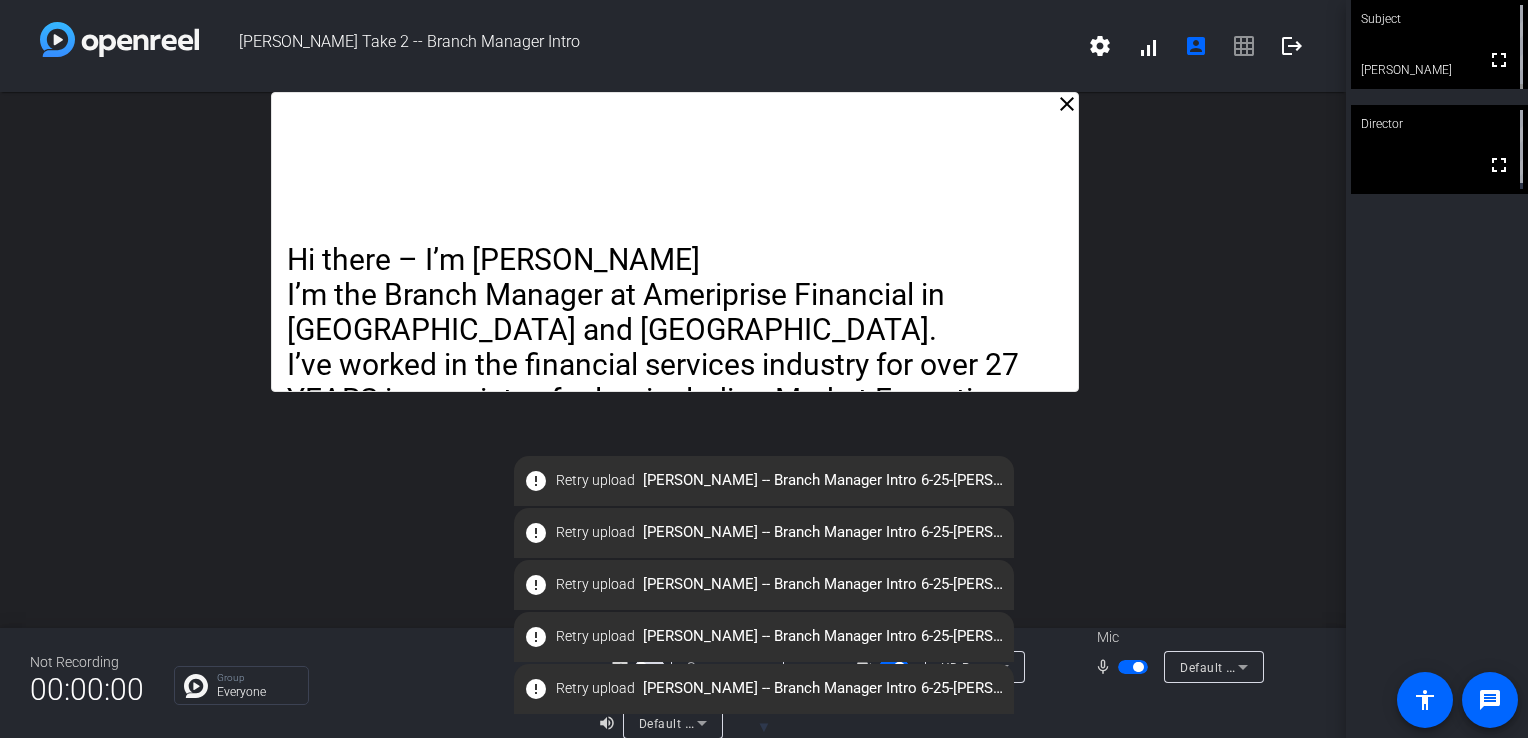 drag, startPoint x: 780, startPoint y: 99, endPoint x: 778, endPoint y: 54, distance: 45.044422 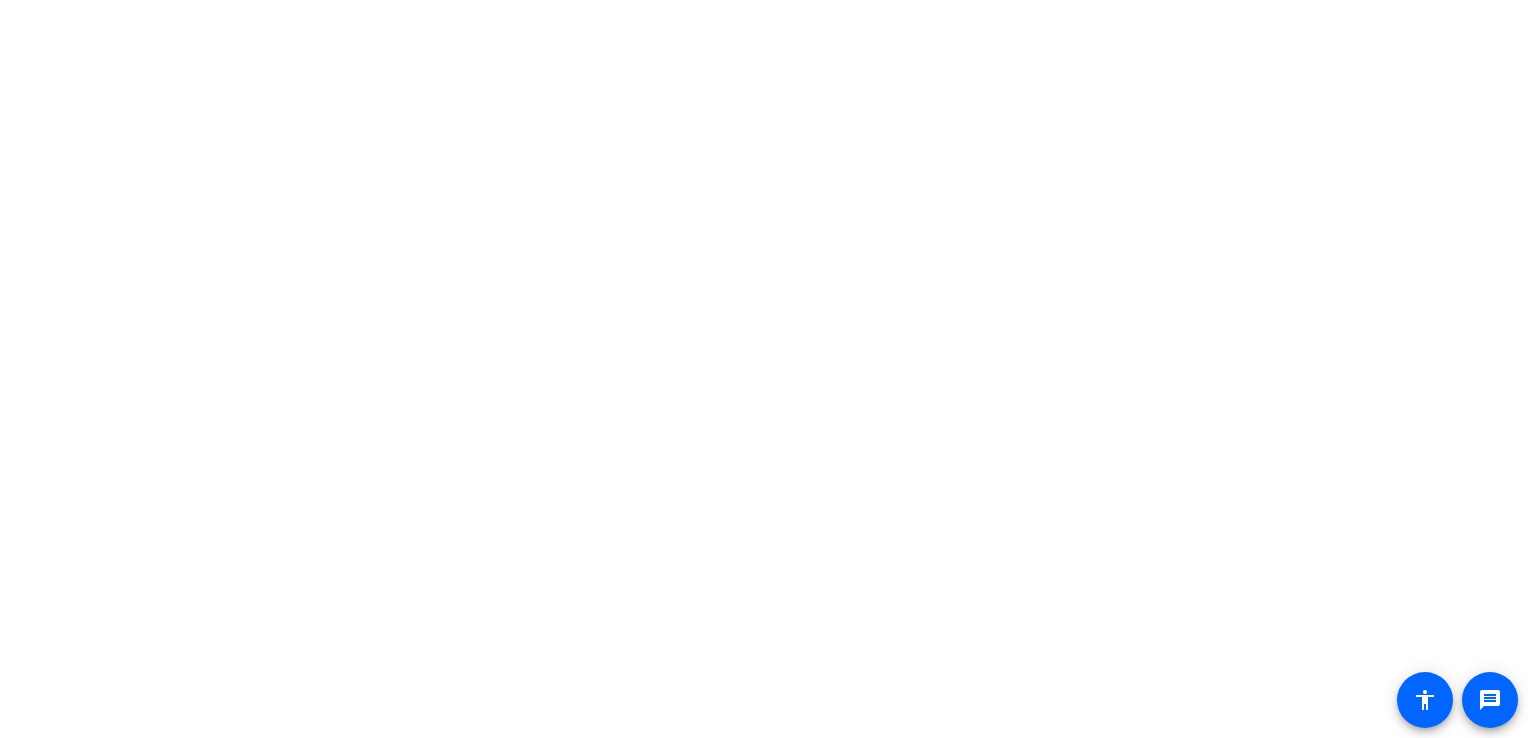 scroll, scrollTop: 0, scrollLeft: 0, axis: both 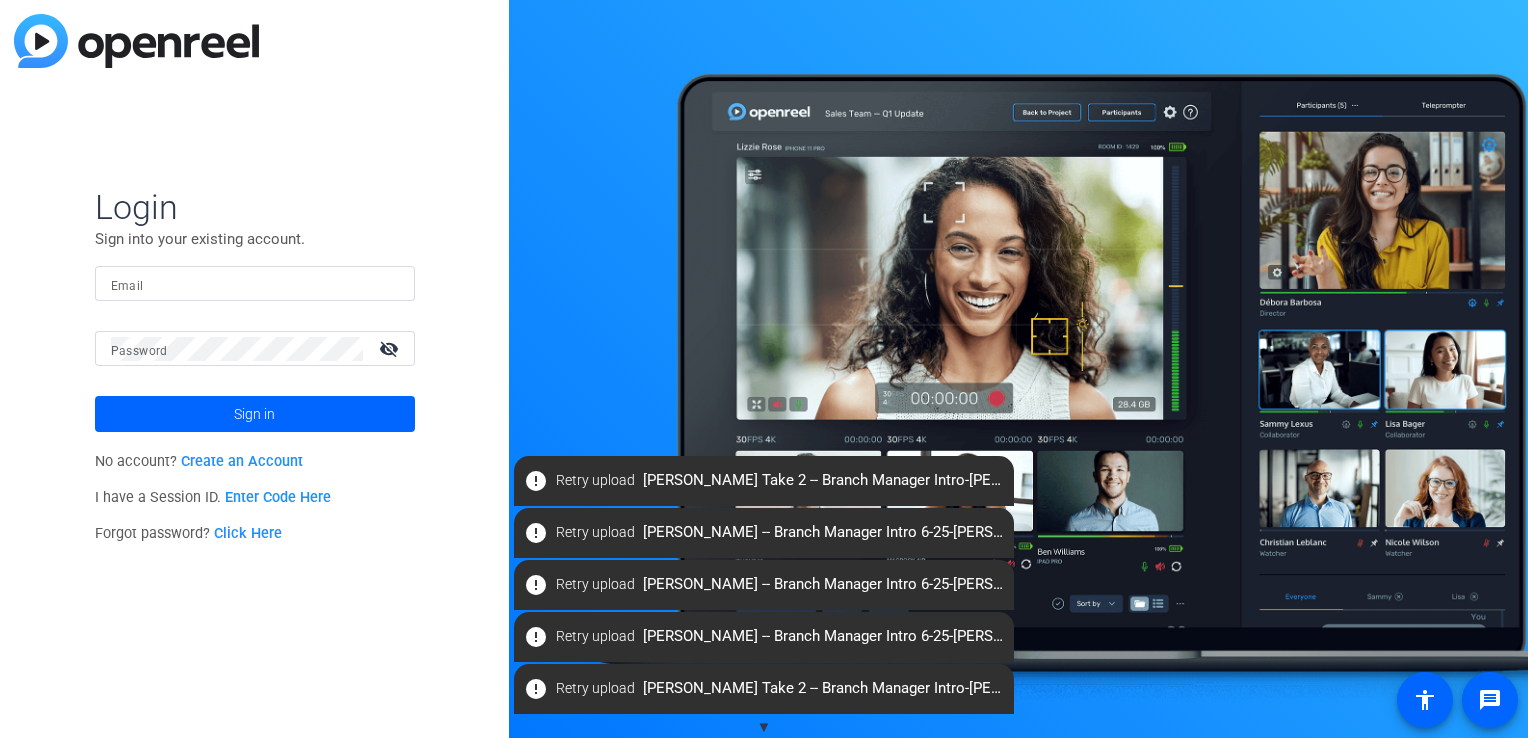 click on "Enter Code Here" 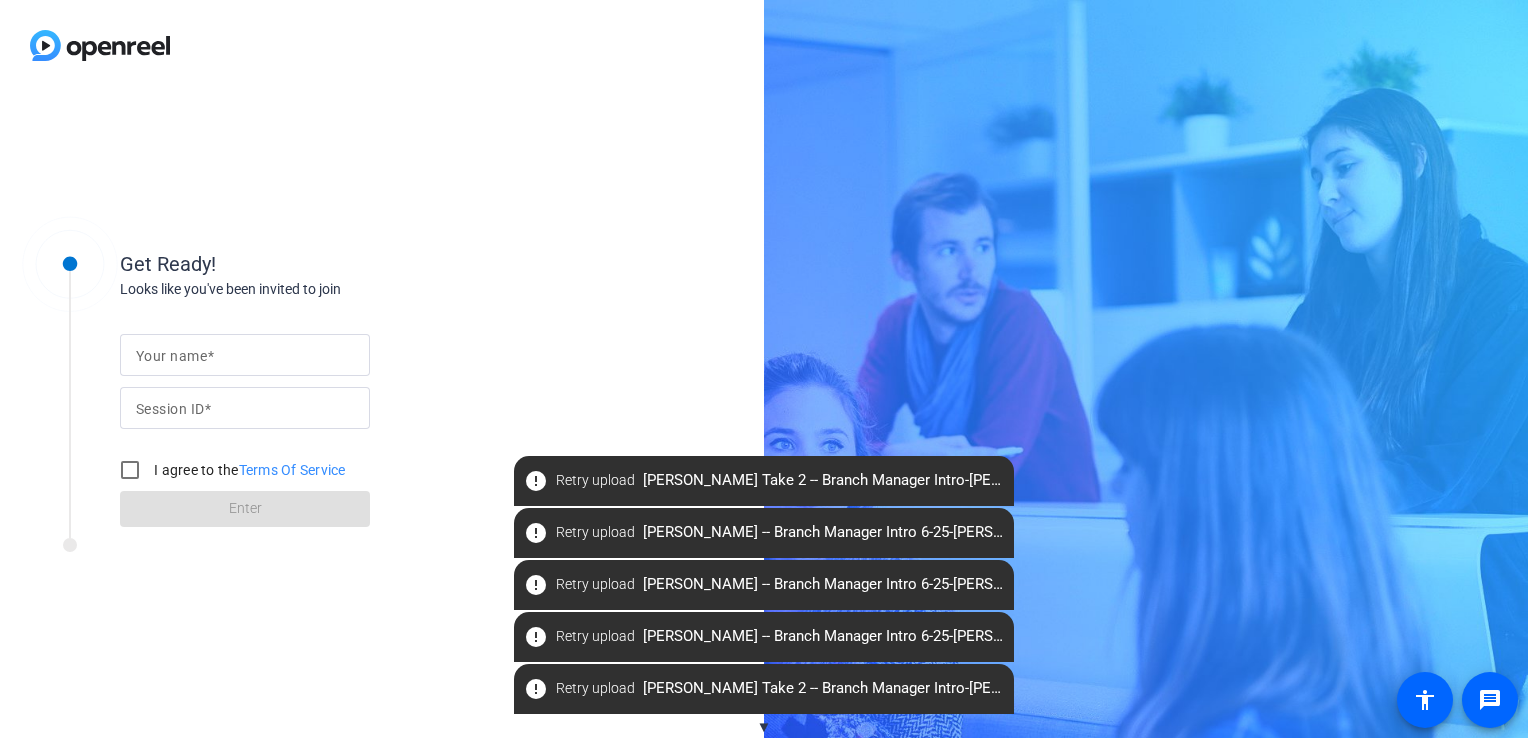 click on "Your name" at bounding box center (245, 355) 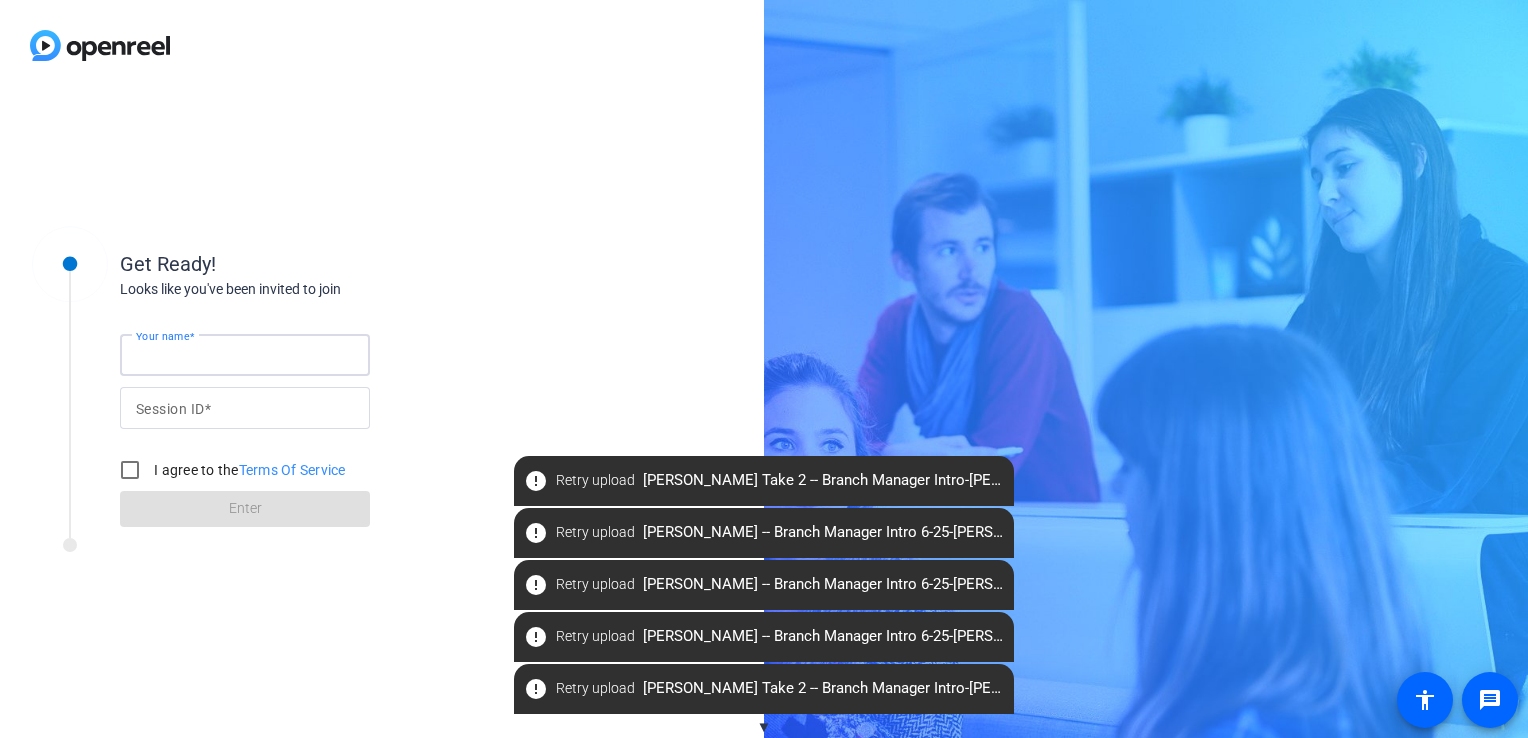 type on "[PERSON_NAME]" 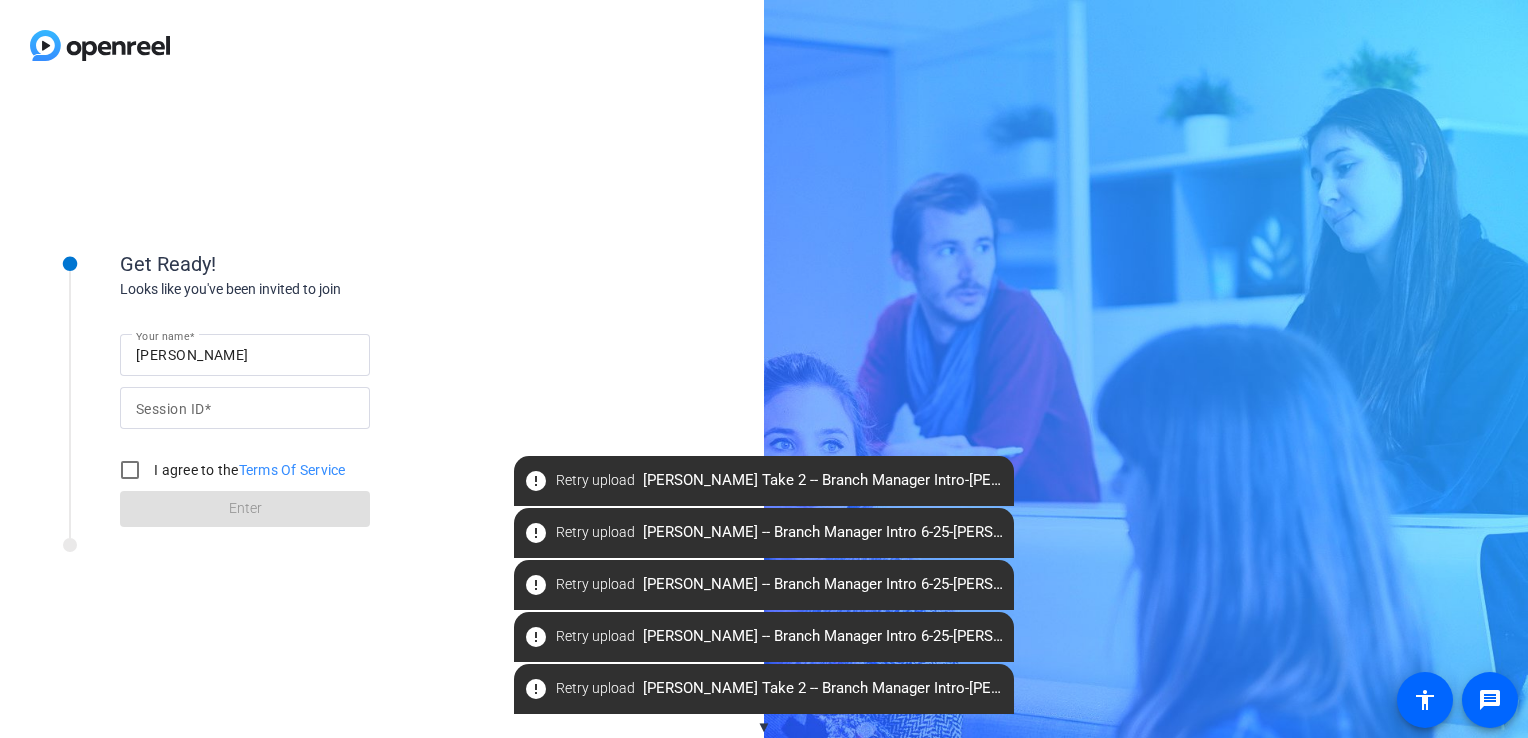 click 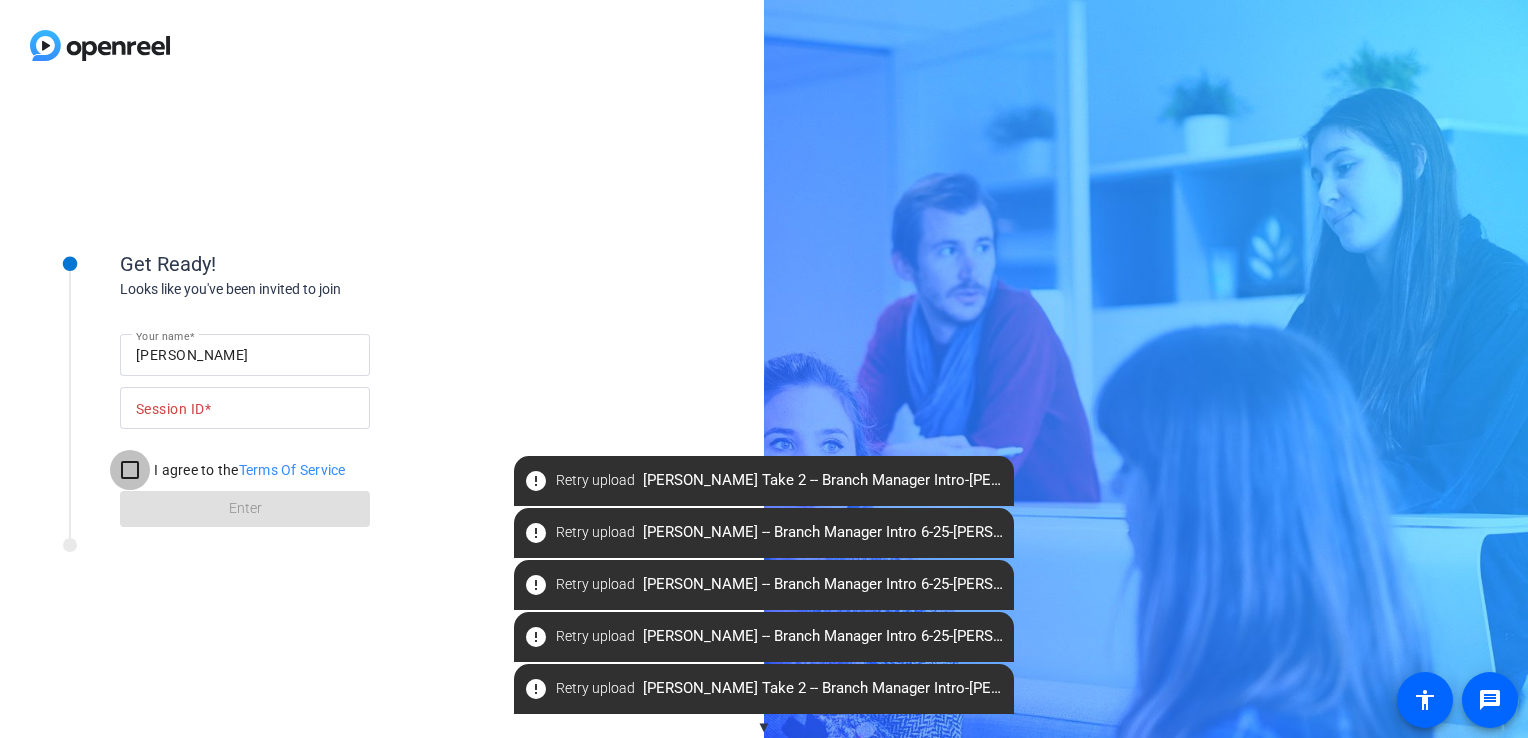click on "I agree to the  Terms Of Service" at bounding box center [130, 470] 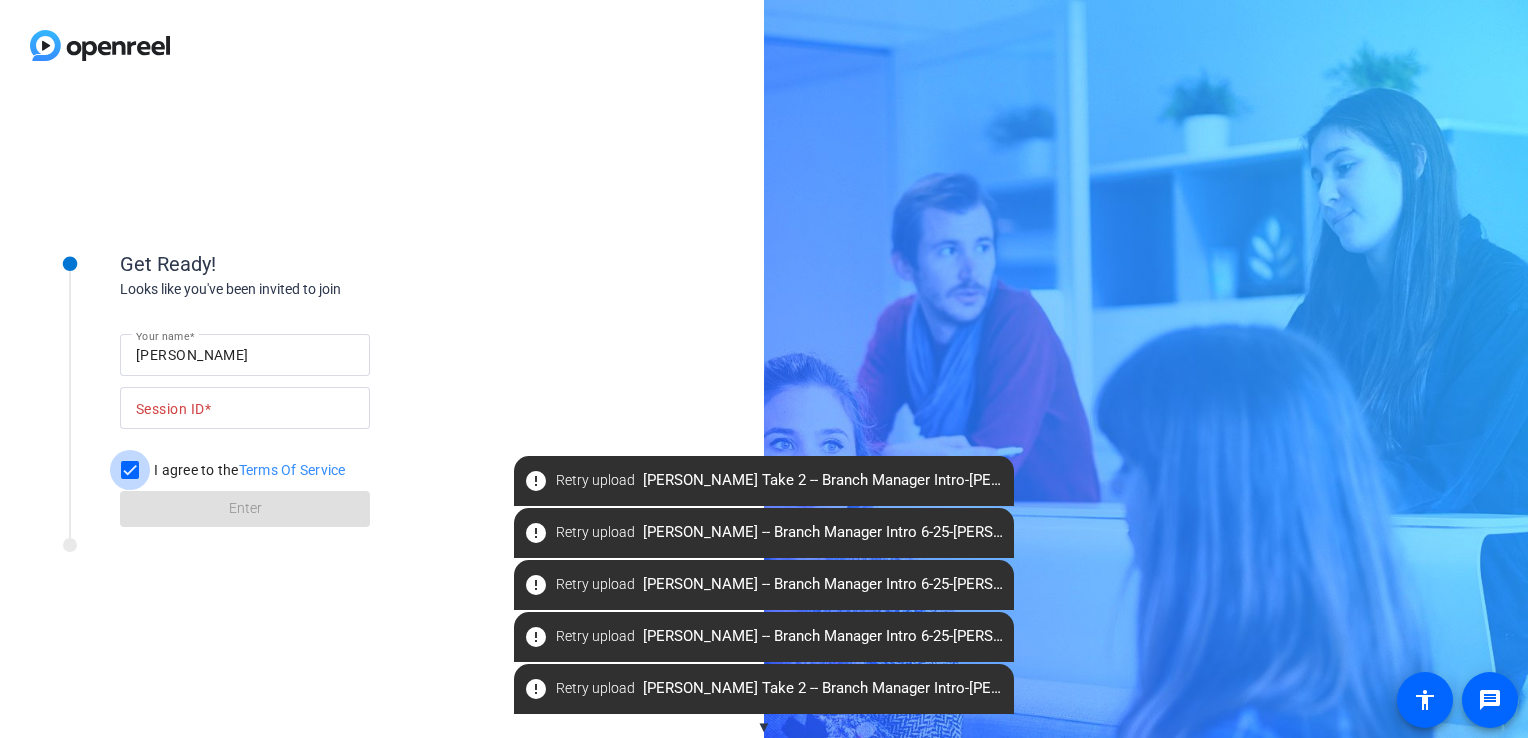 checkbox on "true" 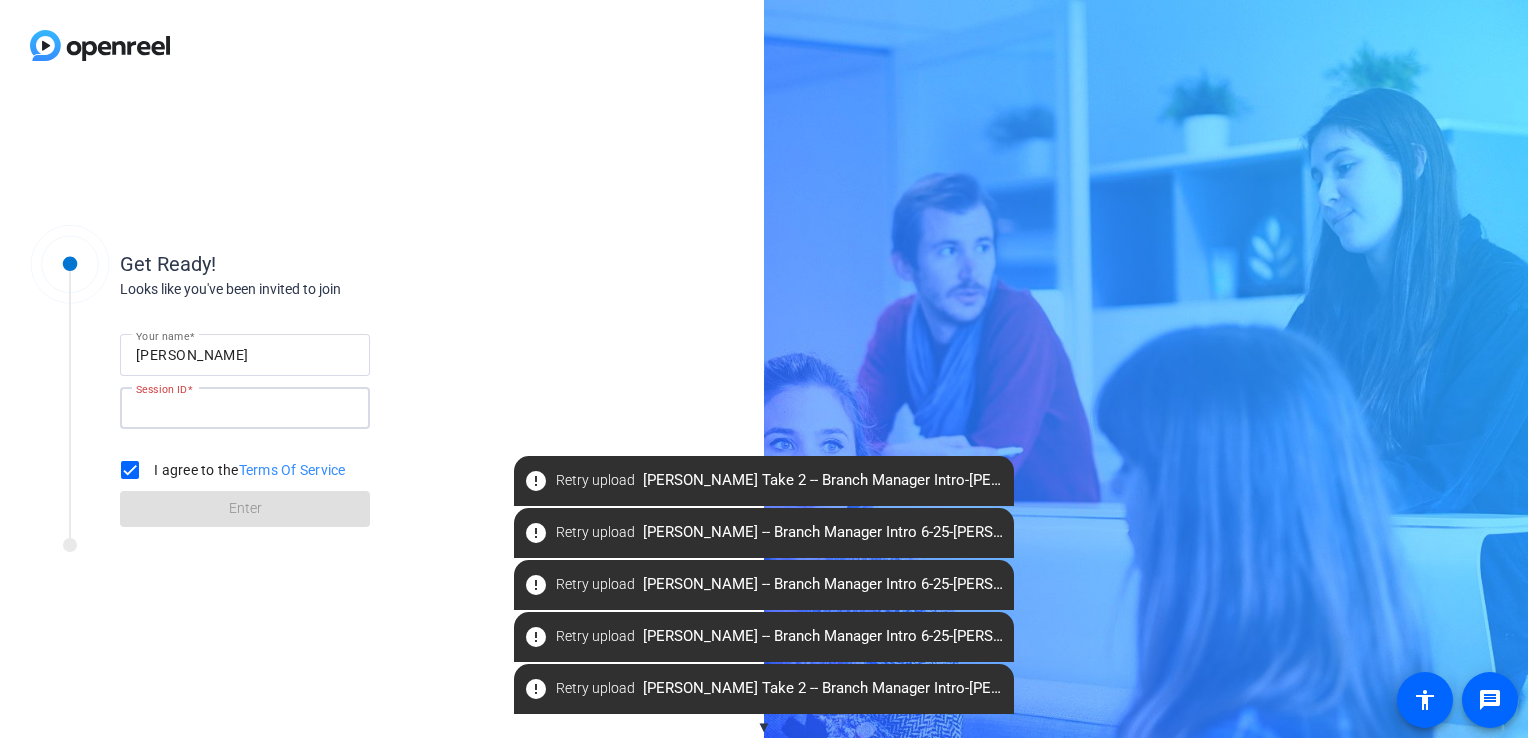 click on "Session ID" at bounding box center (245, 408) 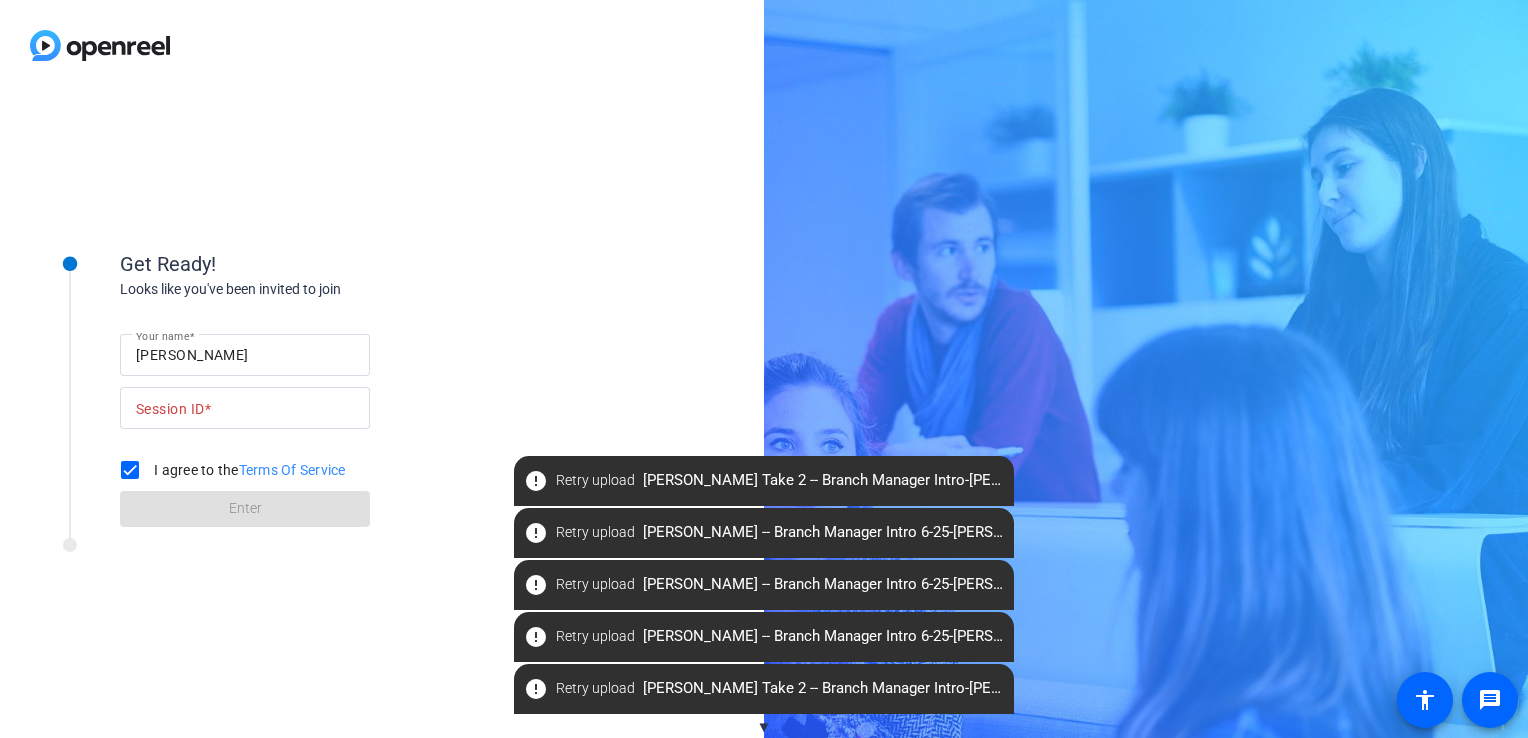 click on "Get Ready! Looks like you've been invited to join Your name [PERSON_NAME] Session ID I agree to the  Terms Of Service Enter" 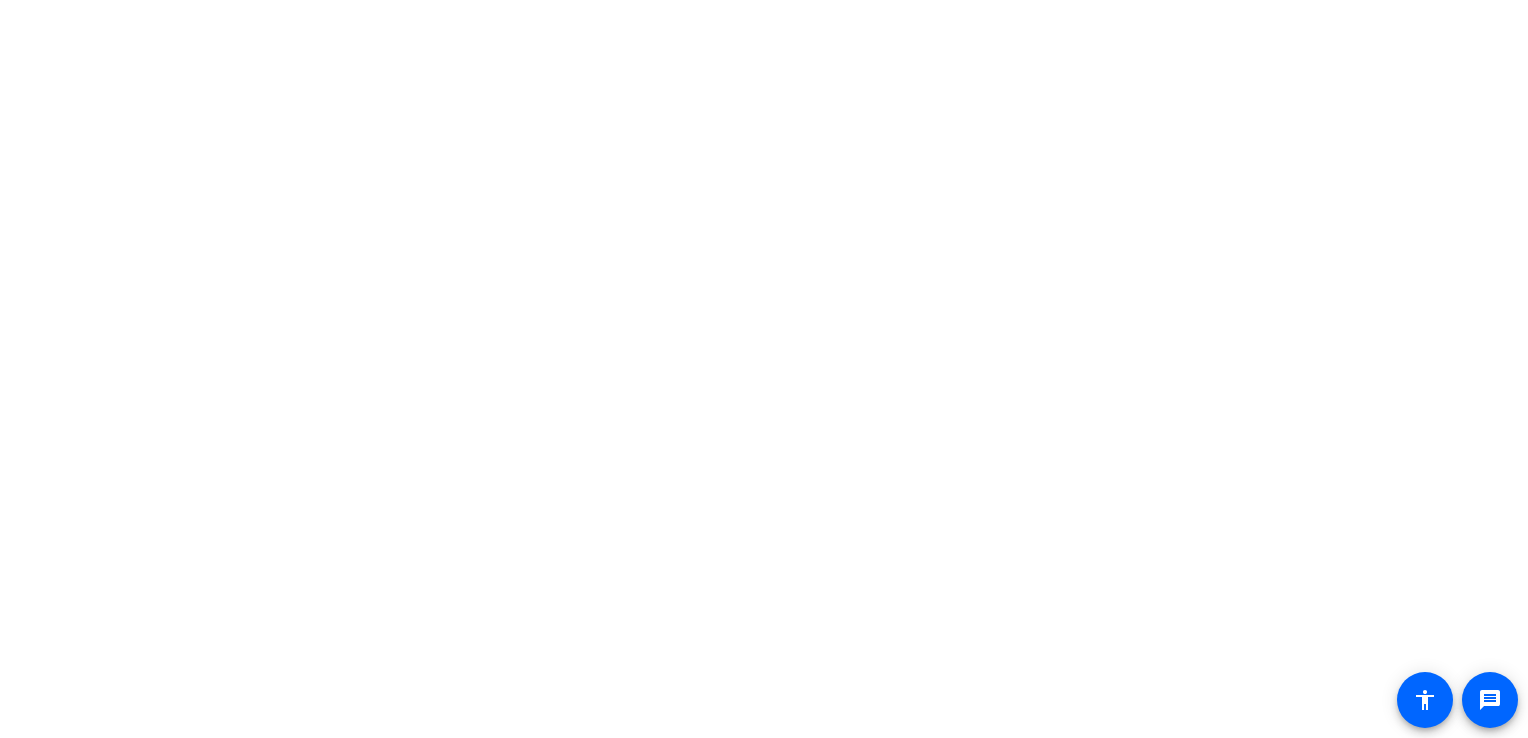 scroll, scrollTop: 0, scrollLeft: 0, axis: both 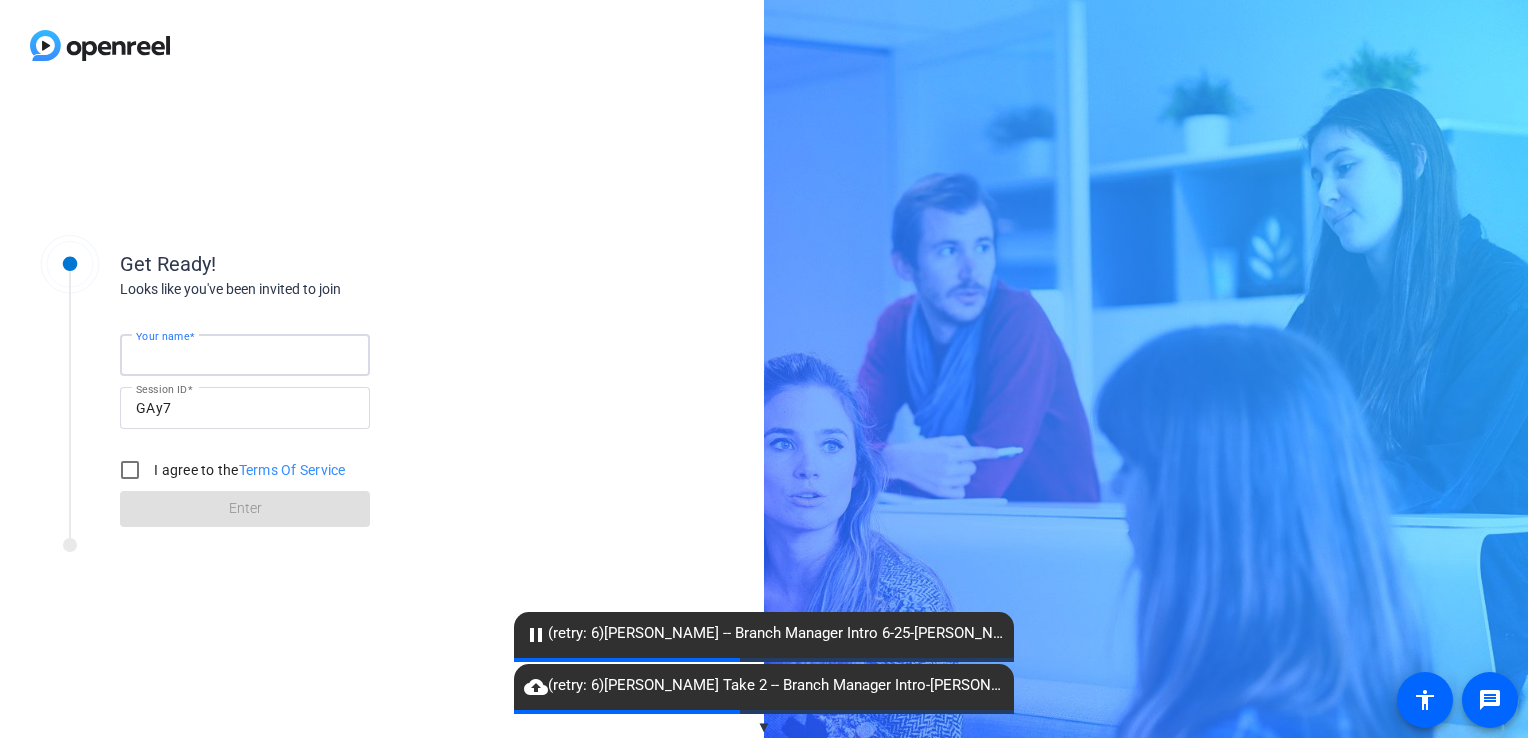 click on "Your name" at bounding box center [245, 355] 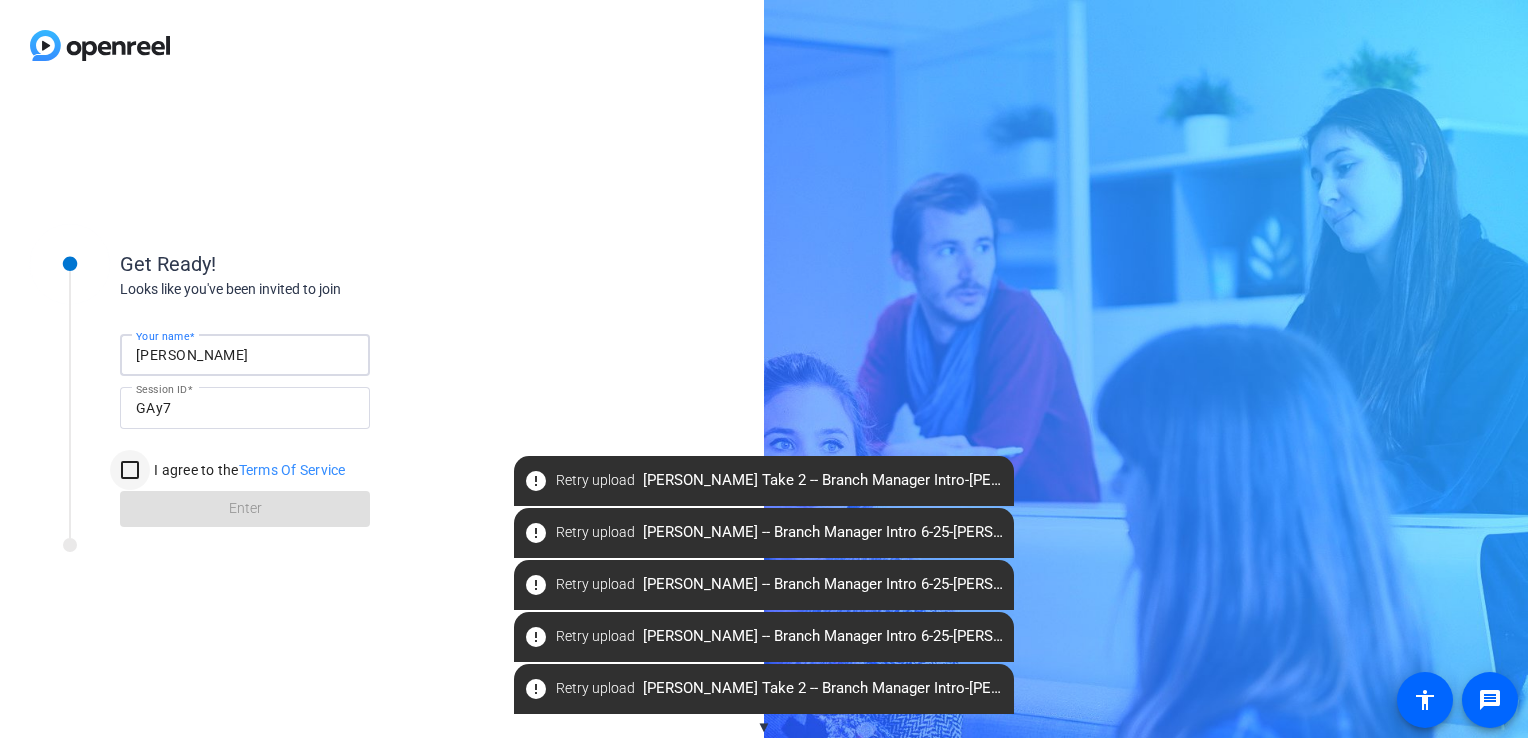 type on "[PERSON_NAME]" 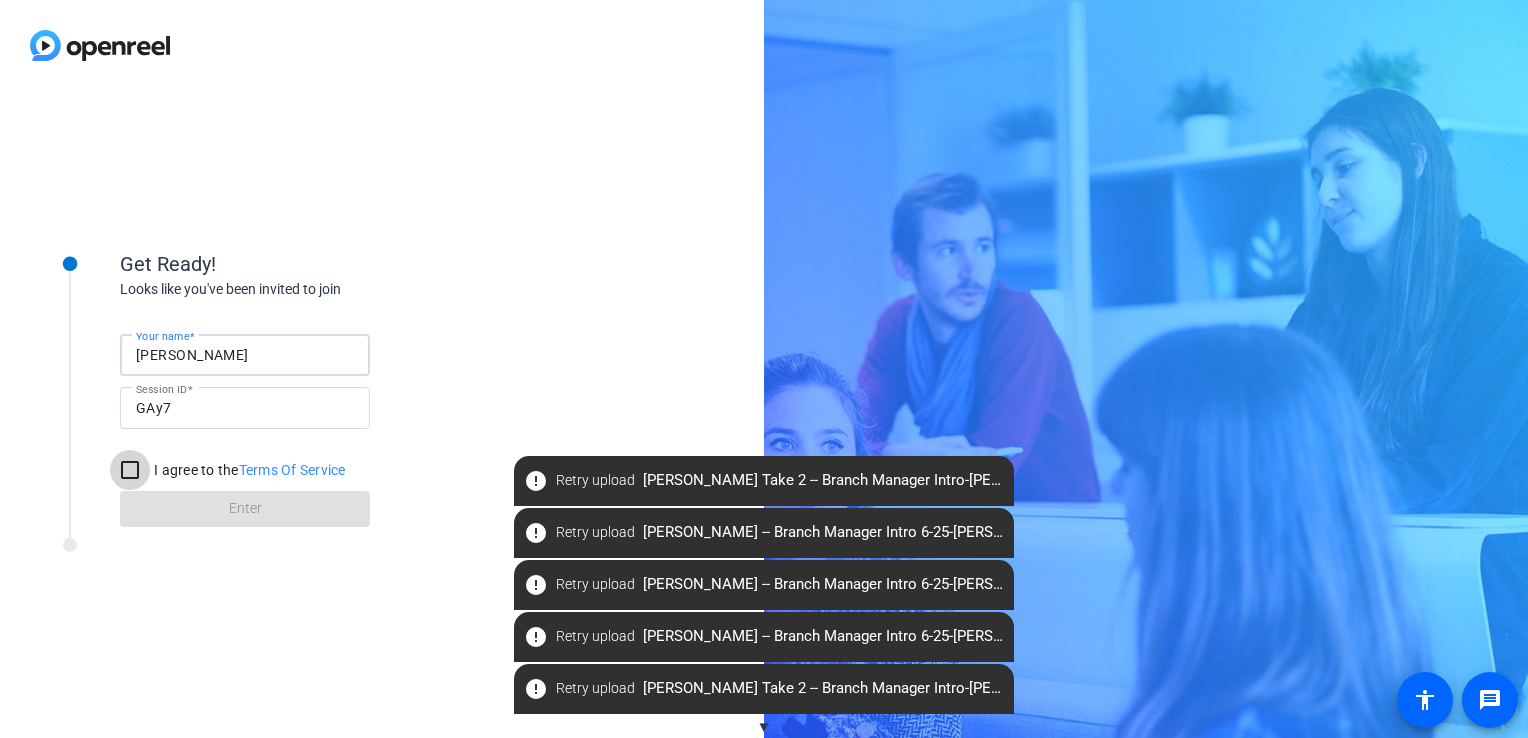 click on "I agree to the  Terms Of Service" at bounding box center [130, 470] 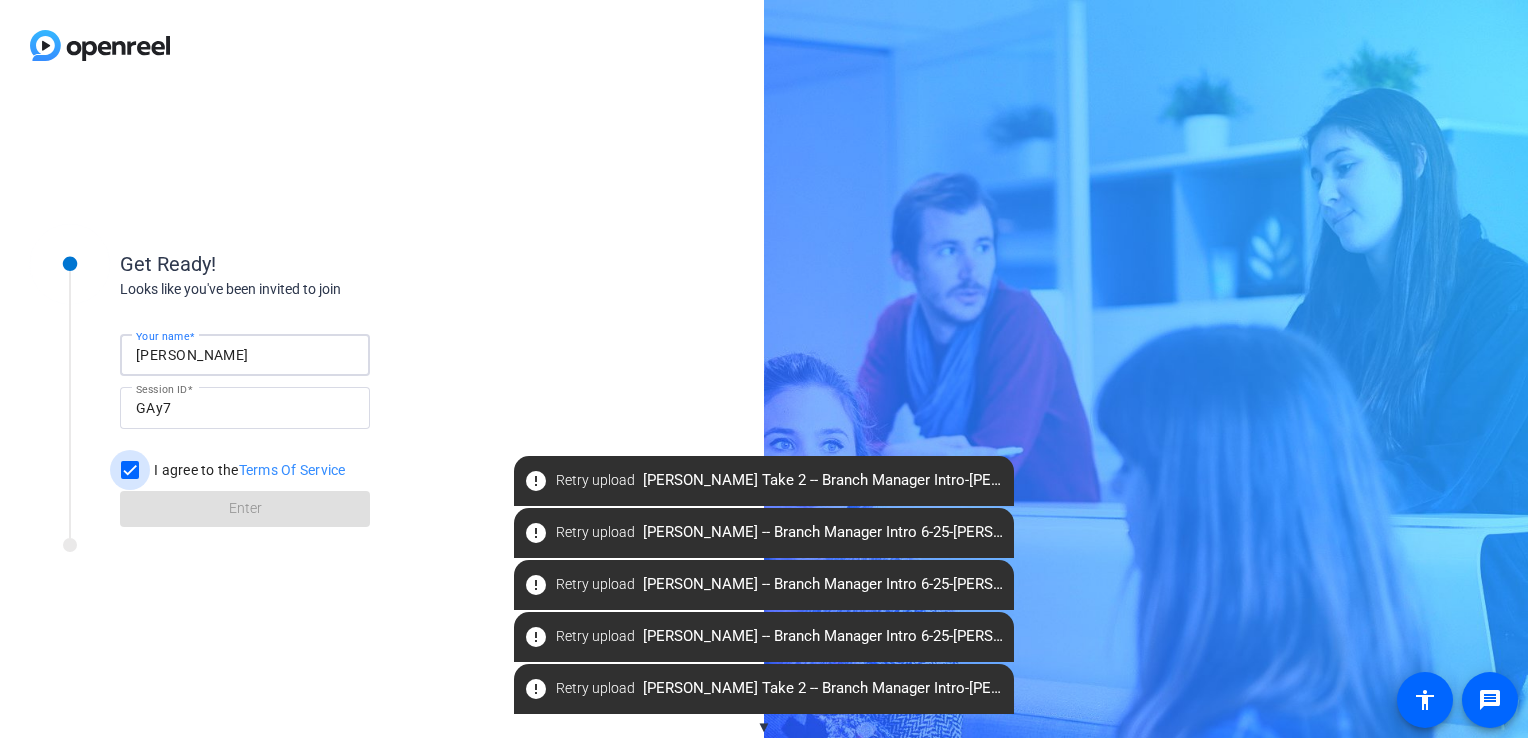 checkbox on "true" 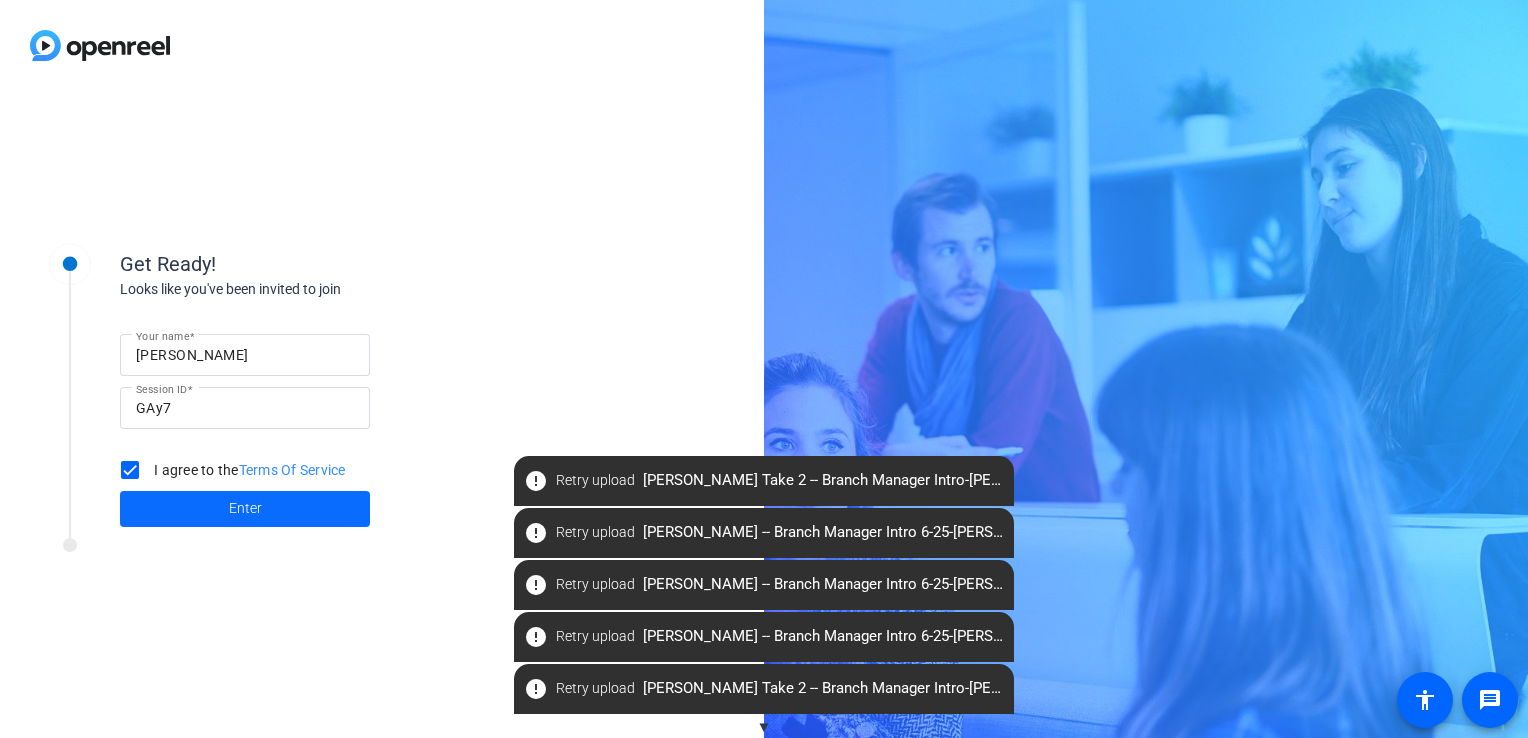 click 